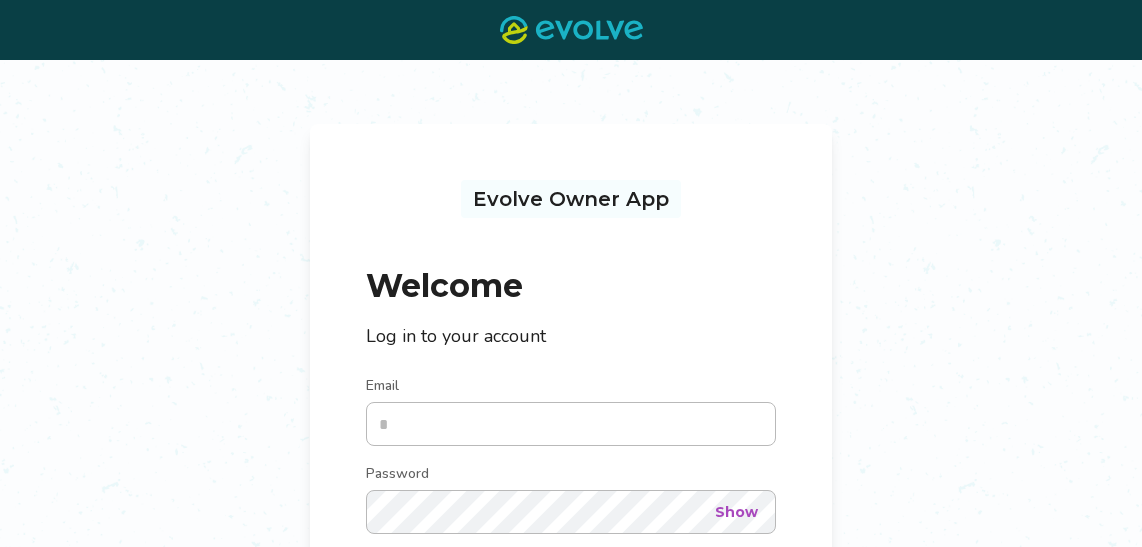 scroll, scrollTop: 0, scrollLeft: 0, axis: both 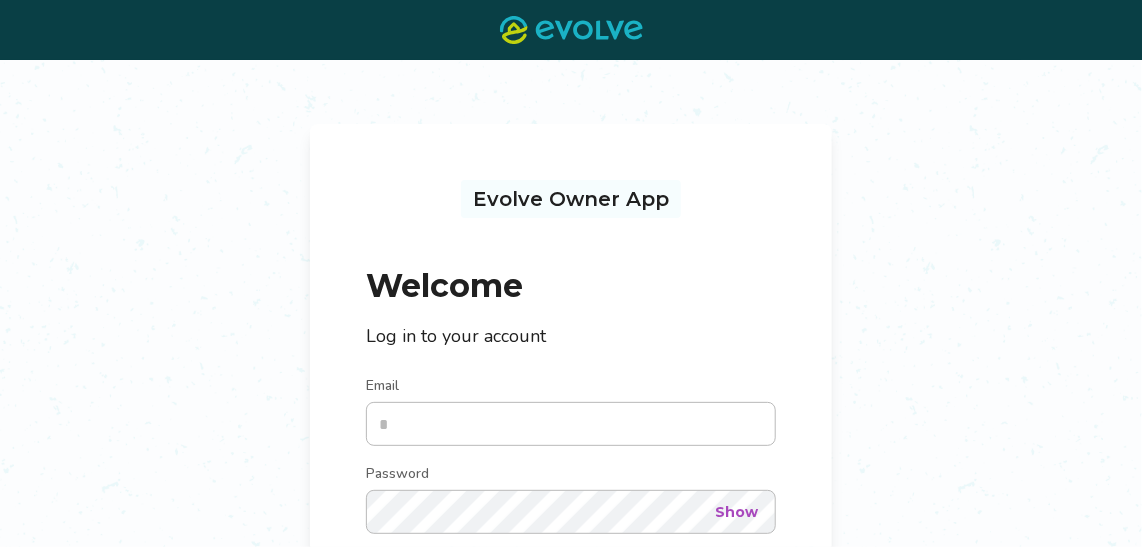 type on "**********" 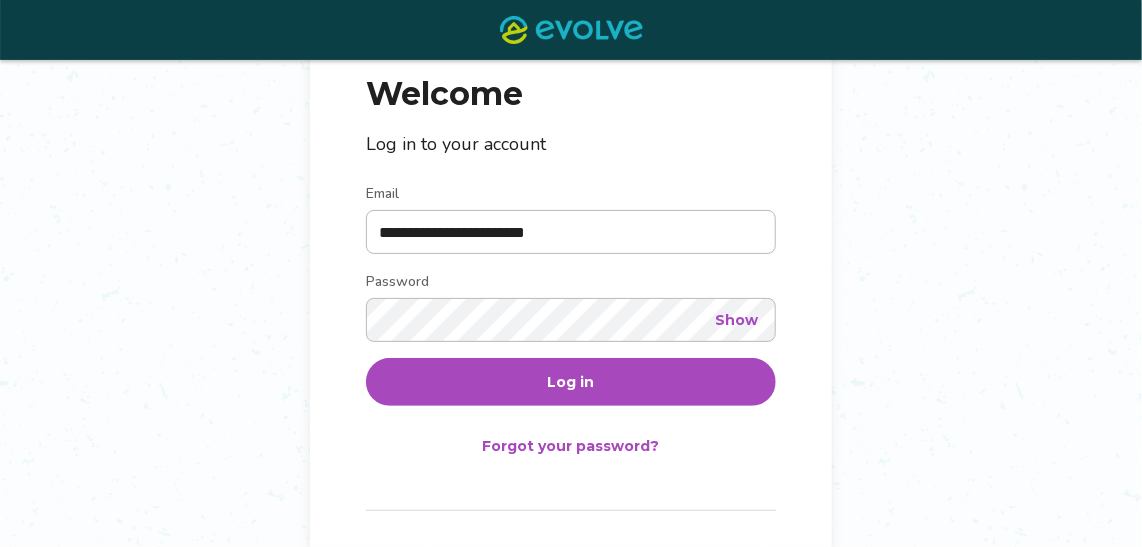 scroll, scrollTop: 194, scrollLeft: 0, axis: vertical 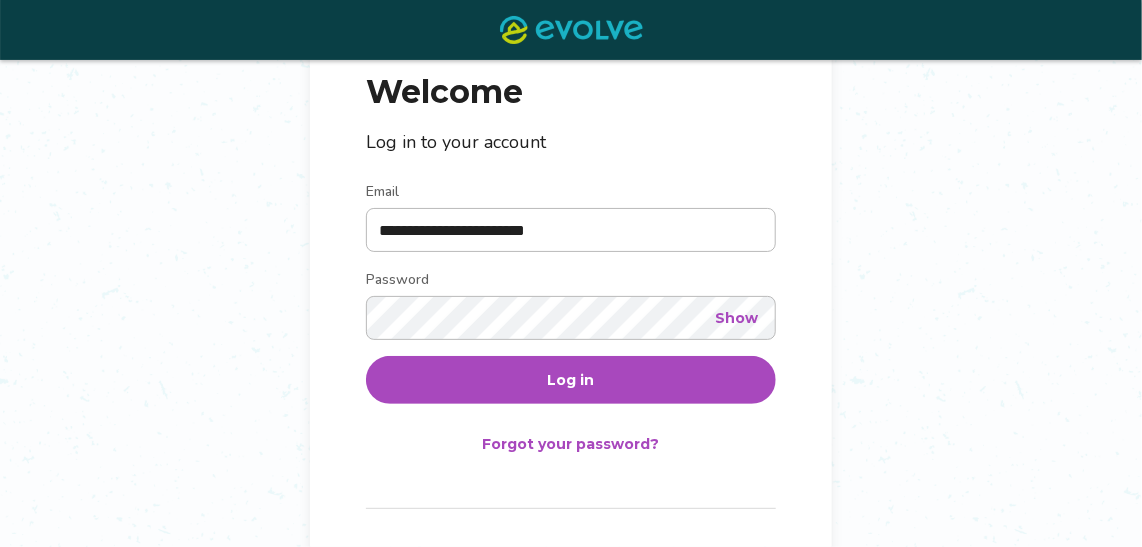 click on "Log in" at bounding box center [571, 380] 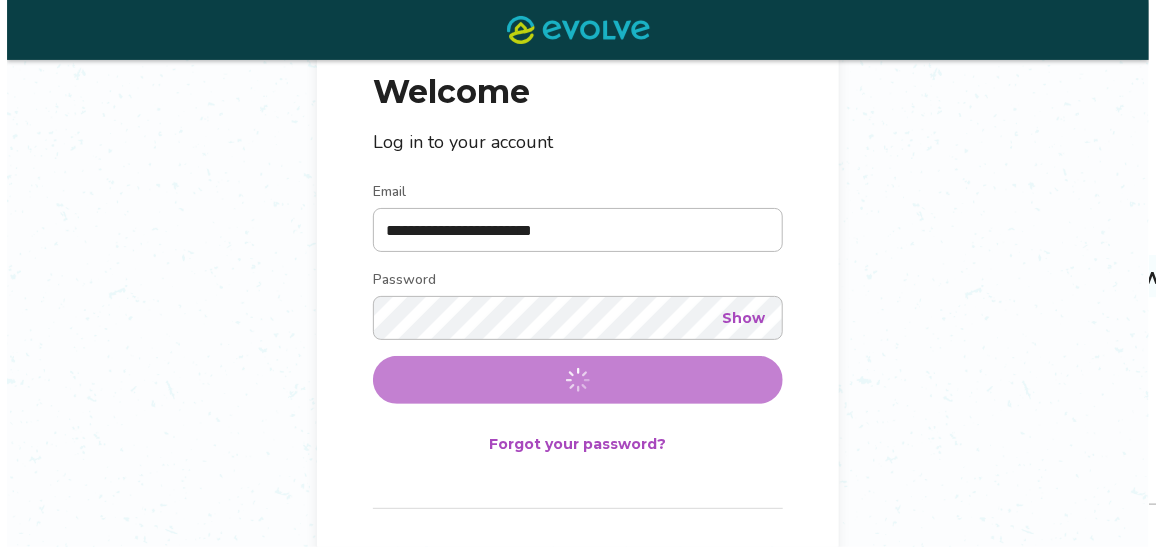 scroll, scrollTop: 0, scrollLeft: 0, axis: both 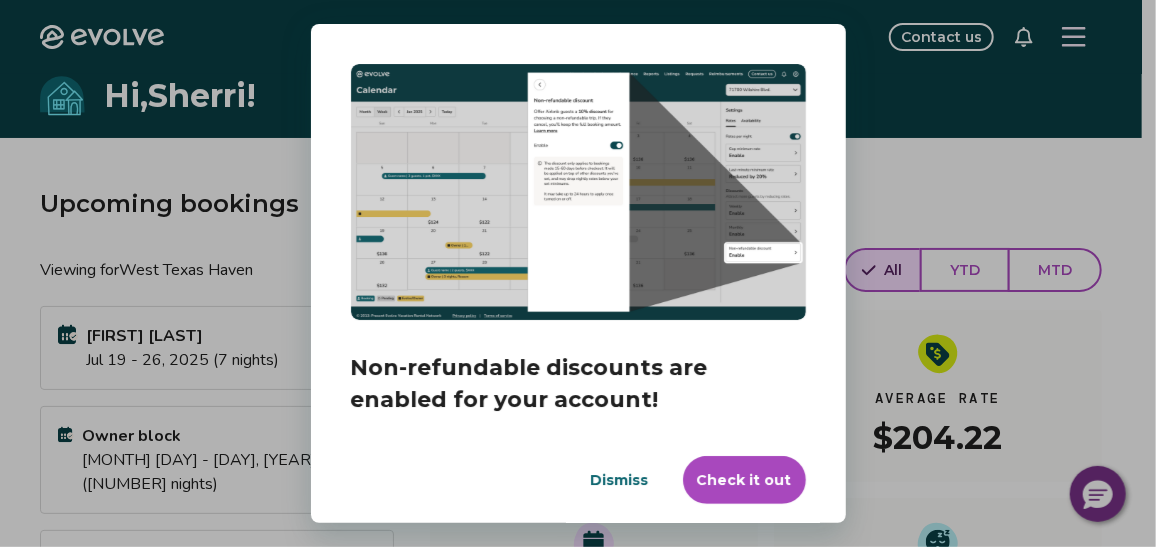 click on "Check it out" at bounding box center (744, 480) 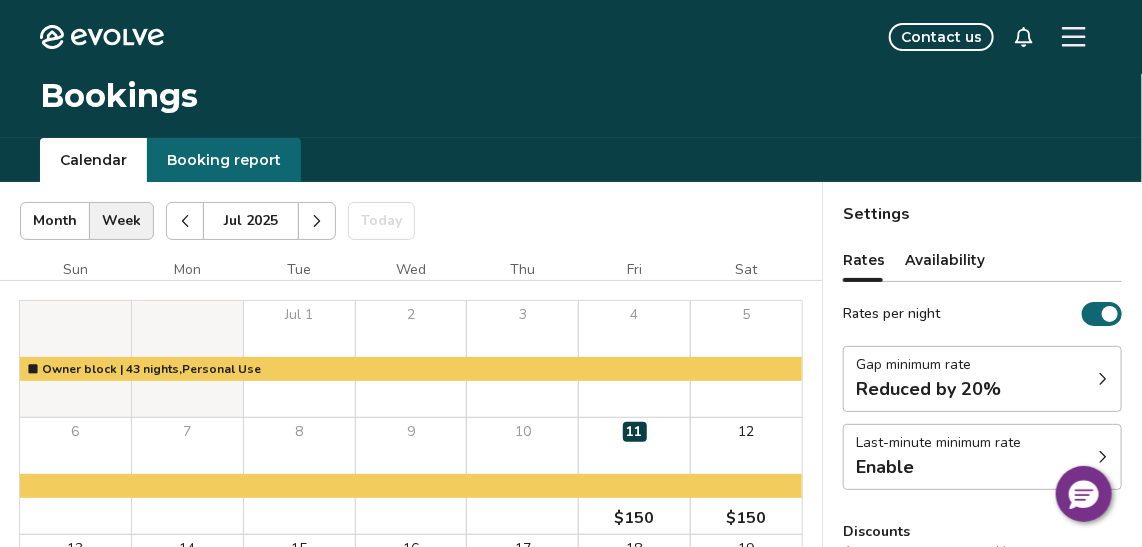 click 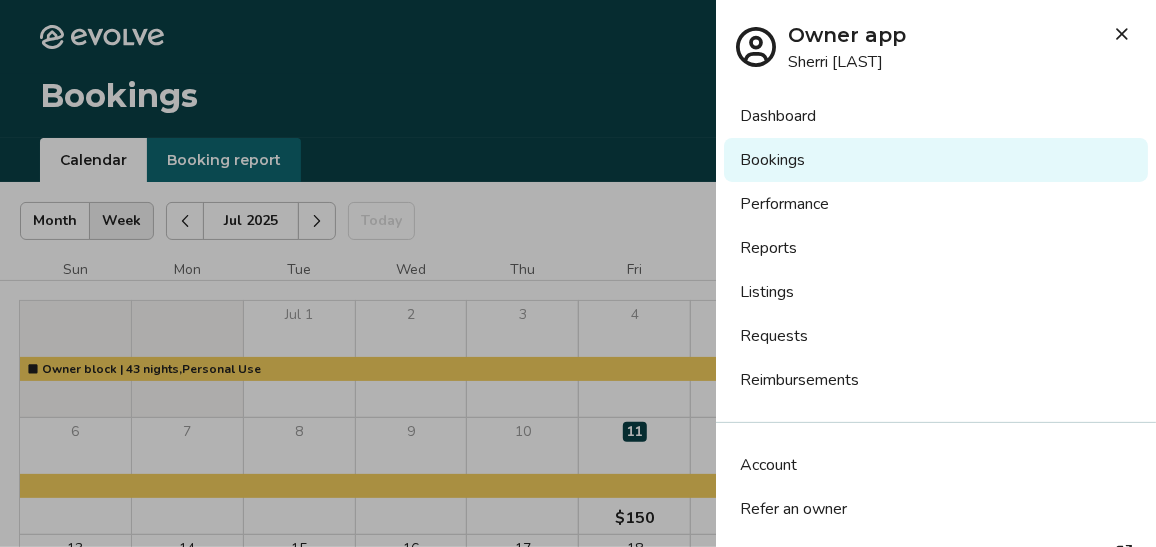 click on "Reports" at bounding box center (936, 248) 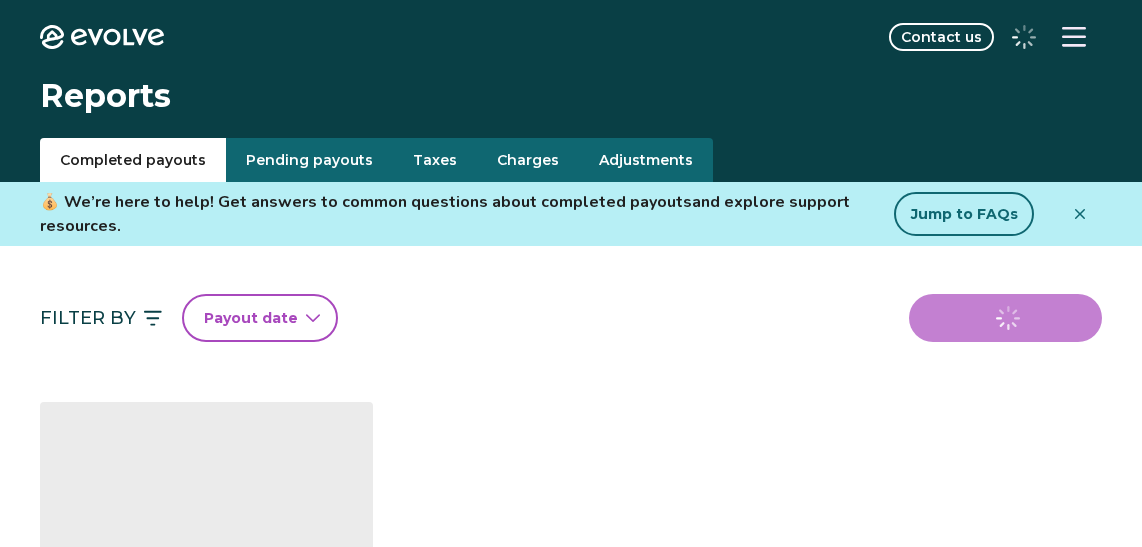 scroll, scrollTop: 0, scrollLeft: 0, axis: both 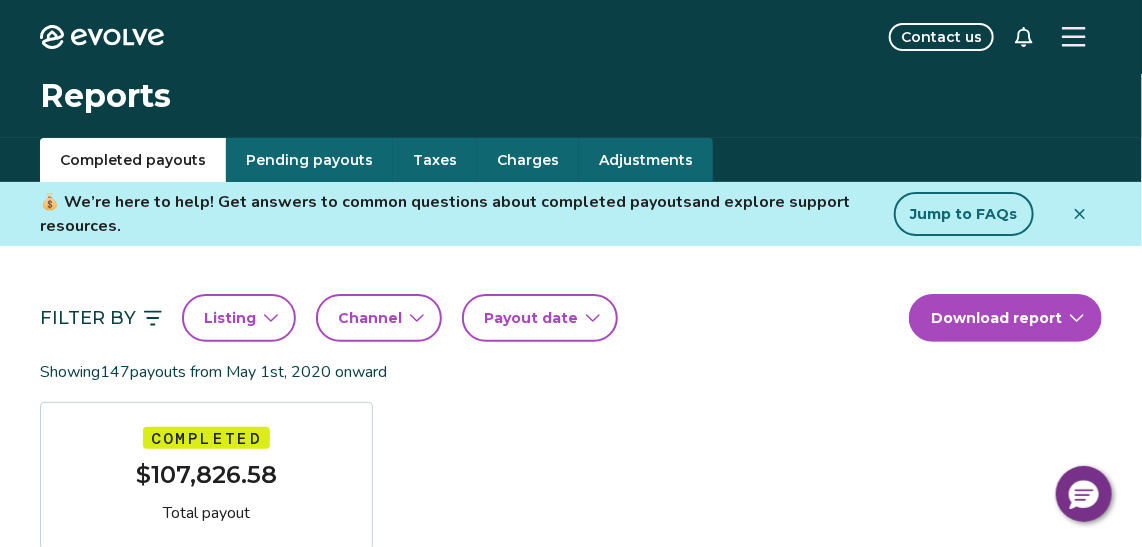 click 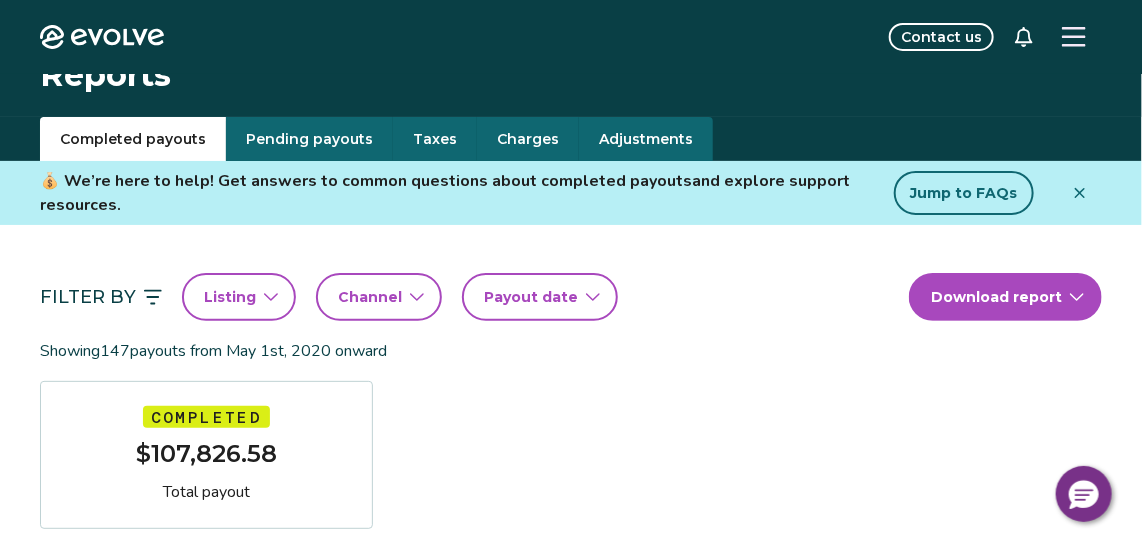 scroll, scrollTop: 0, scrollLeft: 0, axis: both 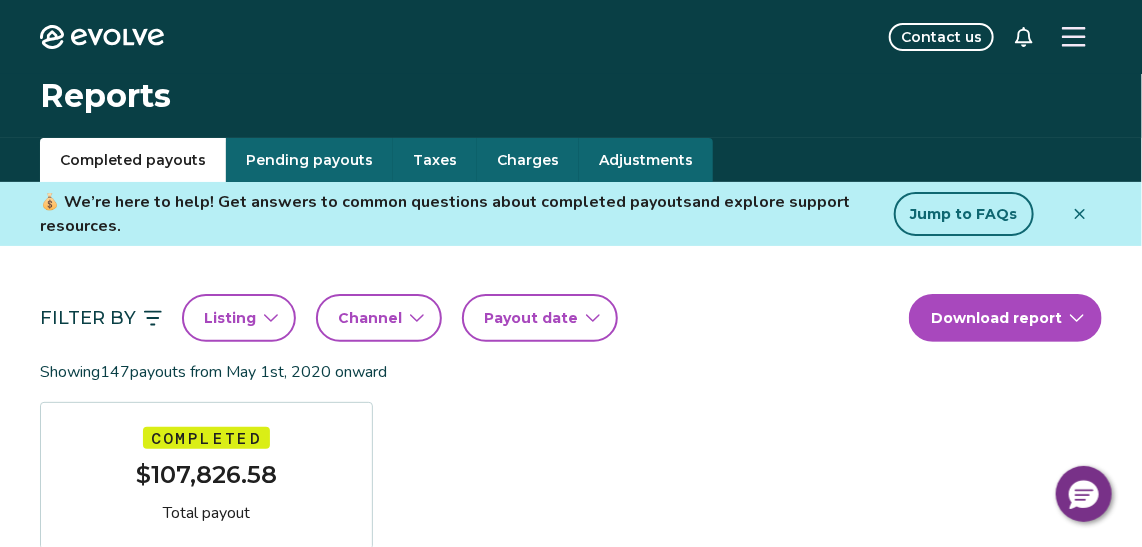 click 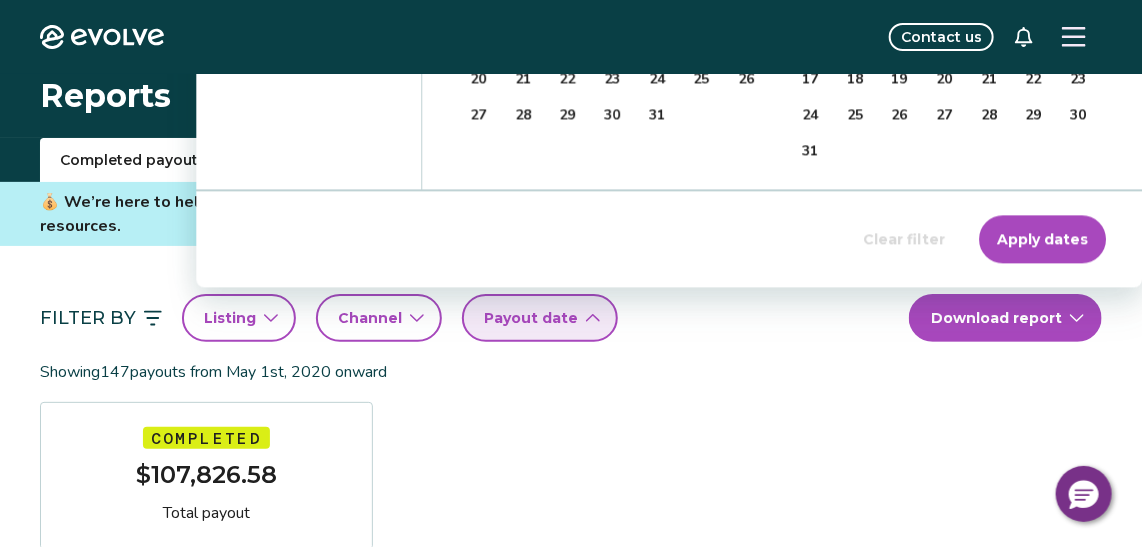 click on "Clear filter Apply dates" at bounding box center [669, 239] 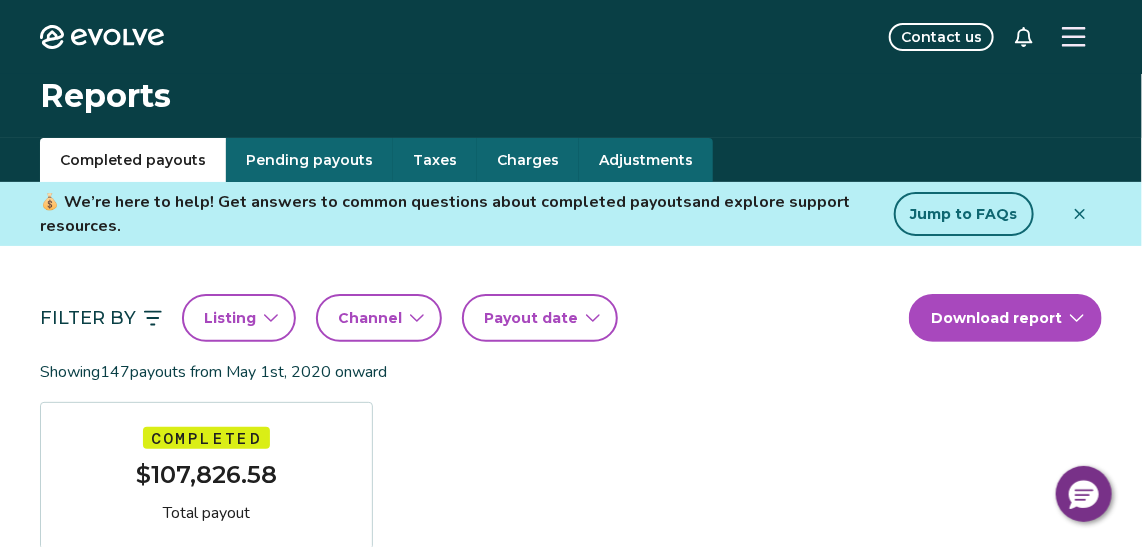click 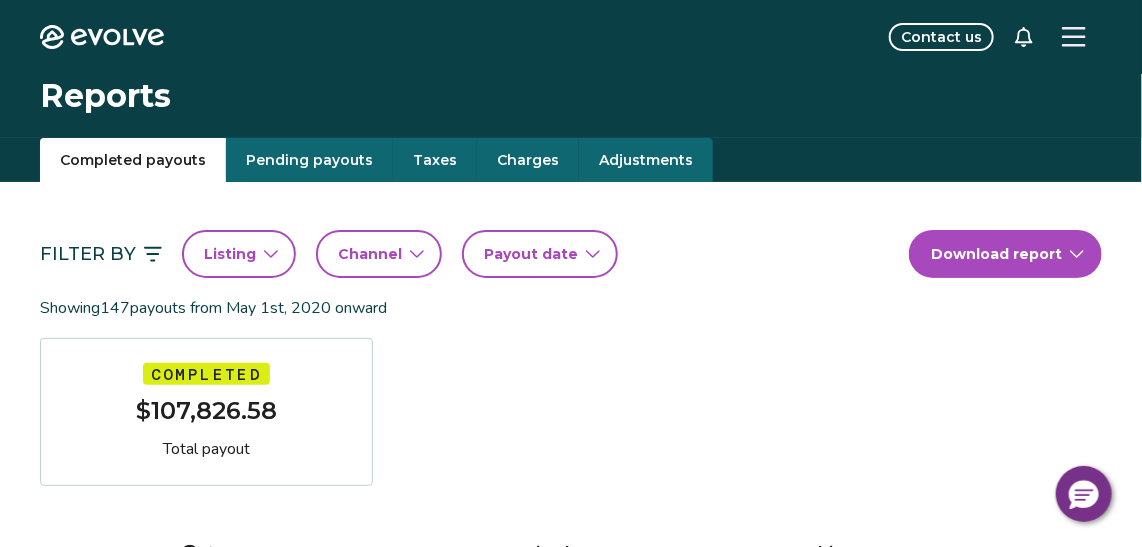 click 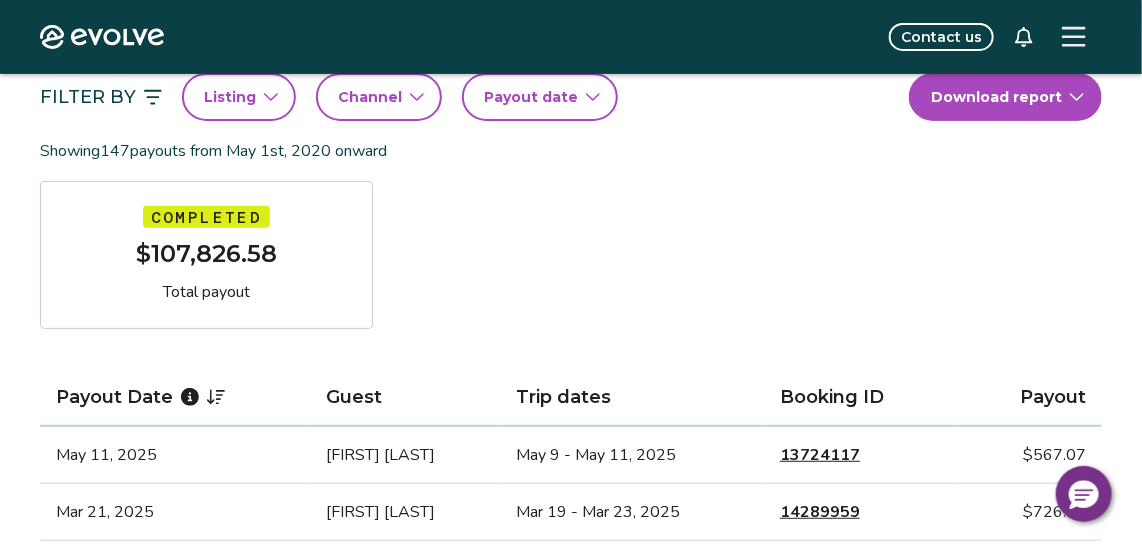 scroll, scrollTop: 161, scrollLeft: 0, axis: vertical 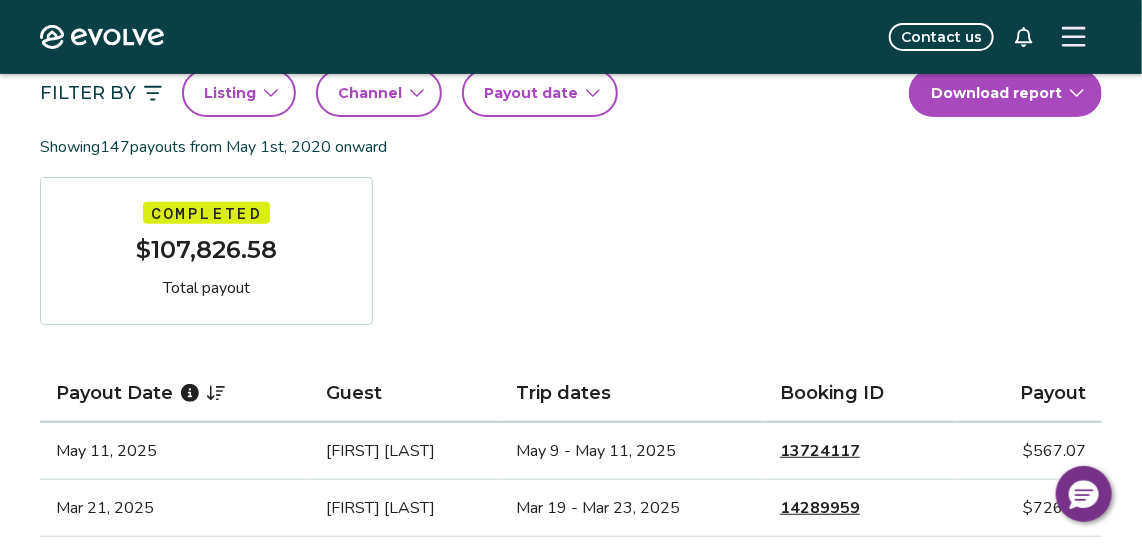 click 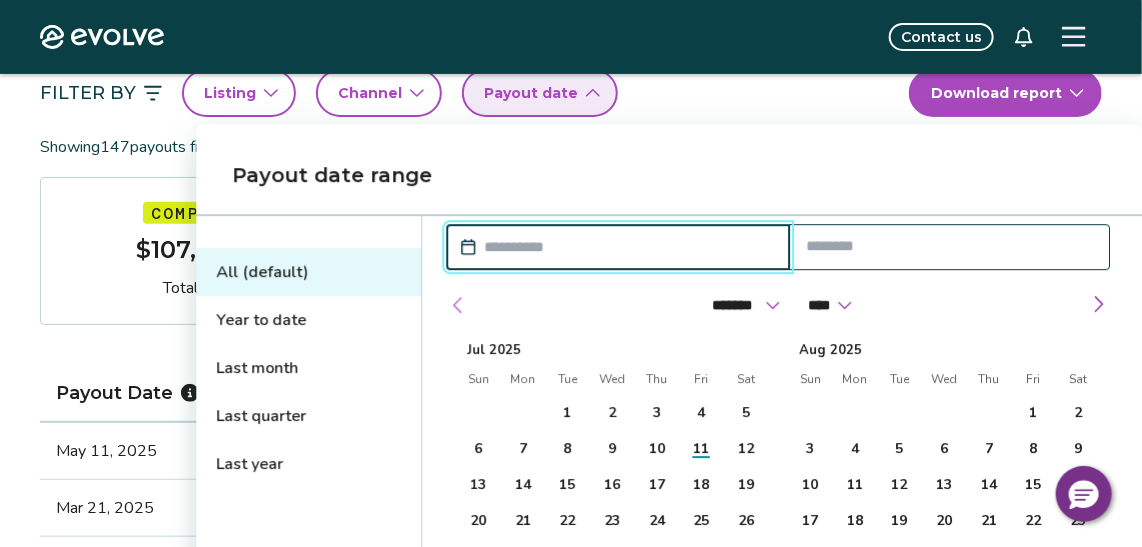 click at bounding box center [458, 305] 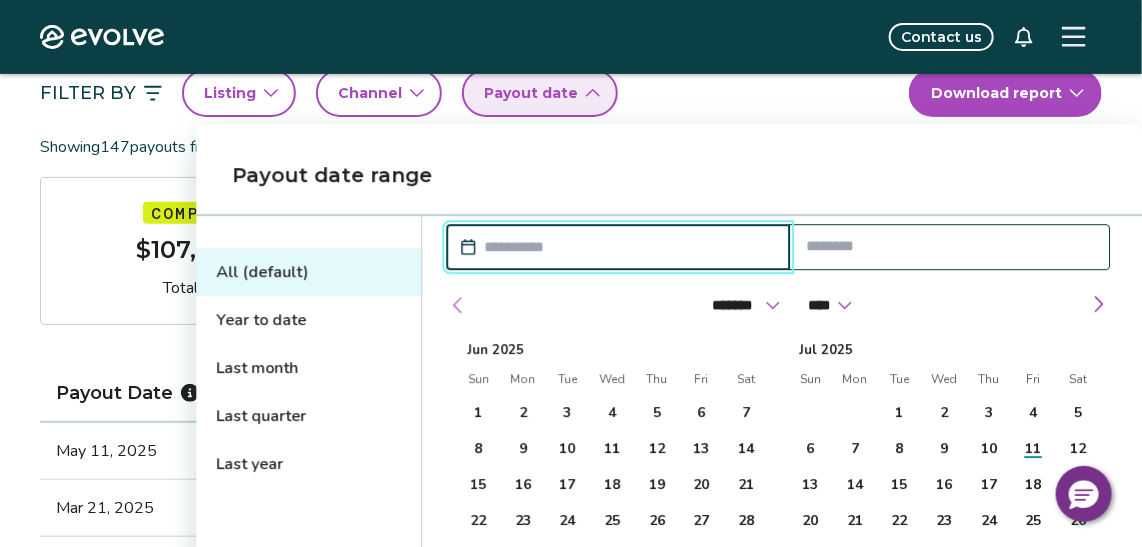 click at bounding box center [458, 305] 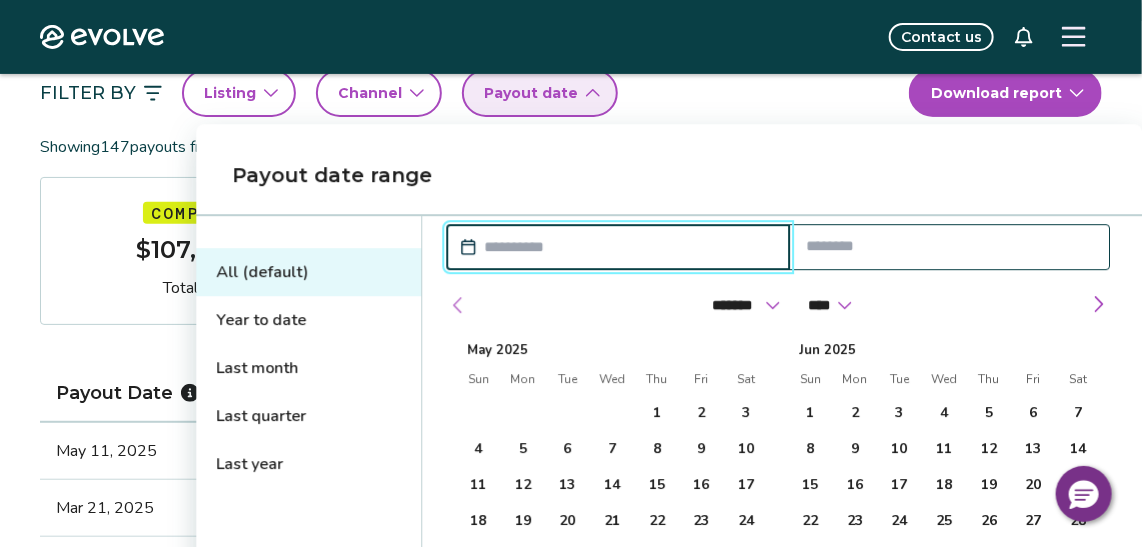 click at bounding box center [458, 305] 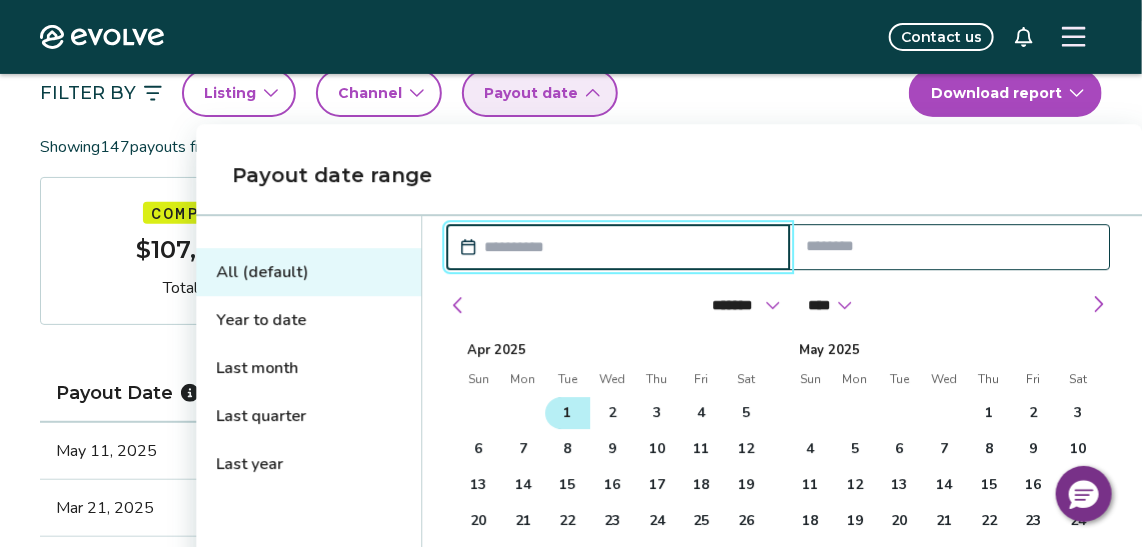 click on "1" at bounding box center [568, 413] 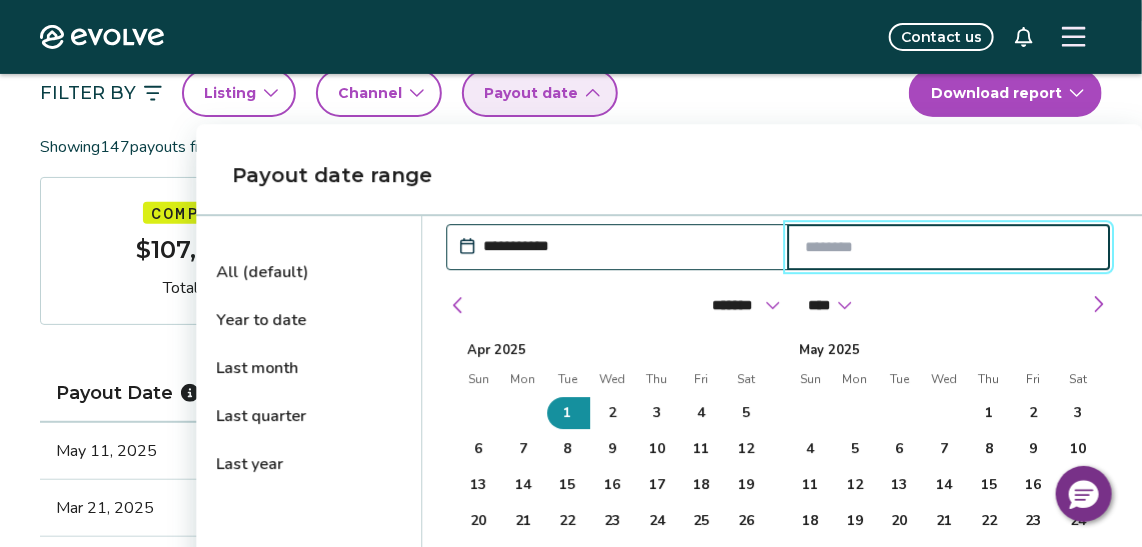 click at bounding box center (949, 247) 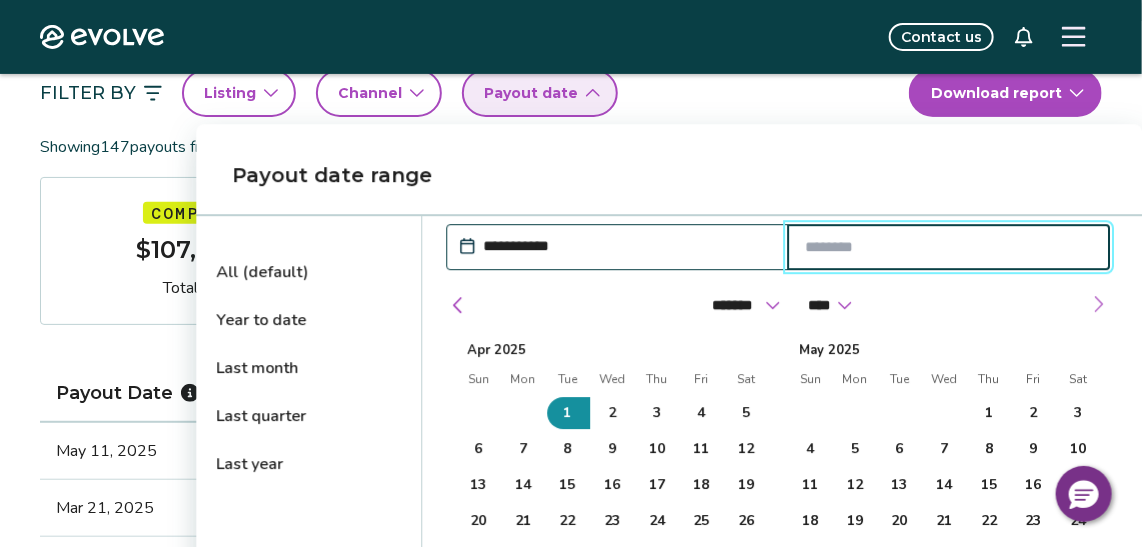 click at bounding box center (1098, 304) 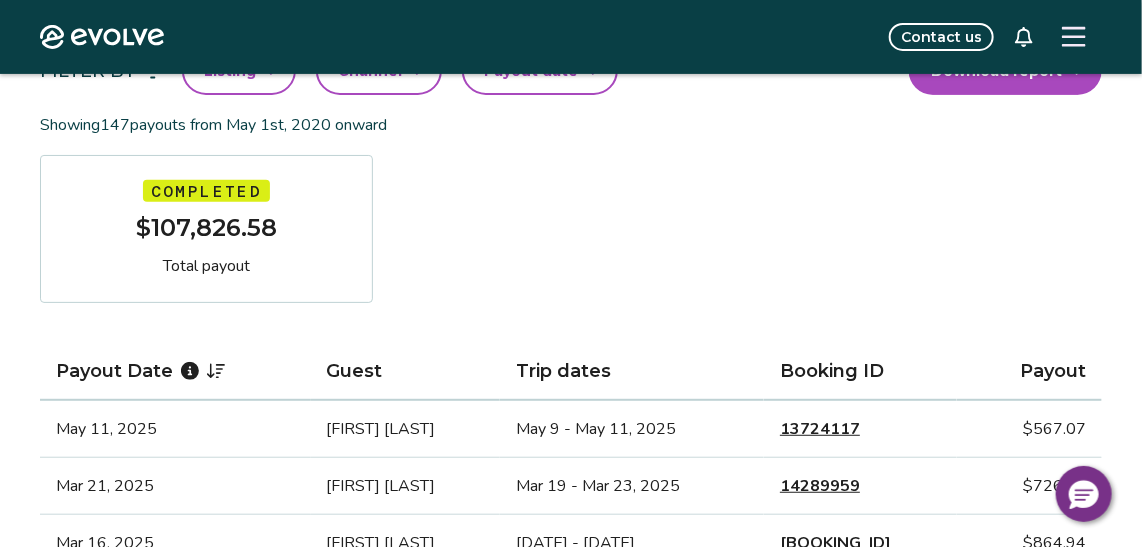 scroll, scrollTop: 186, scrollLeft: 0, axis: vertical 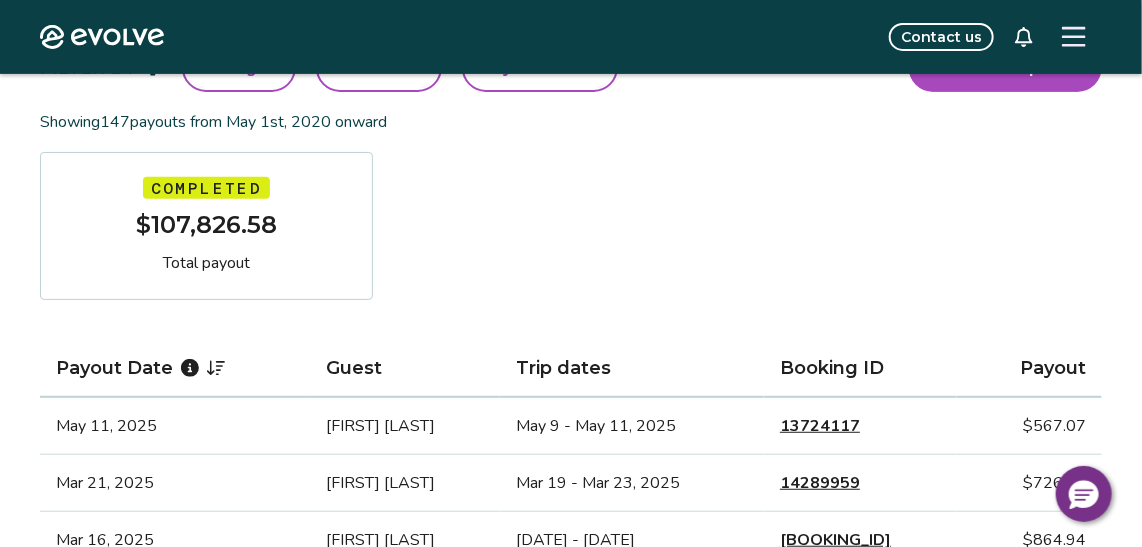 click on "Payout date" at bounding box center [540, 68] 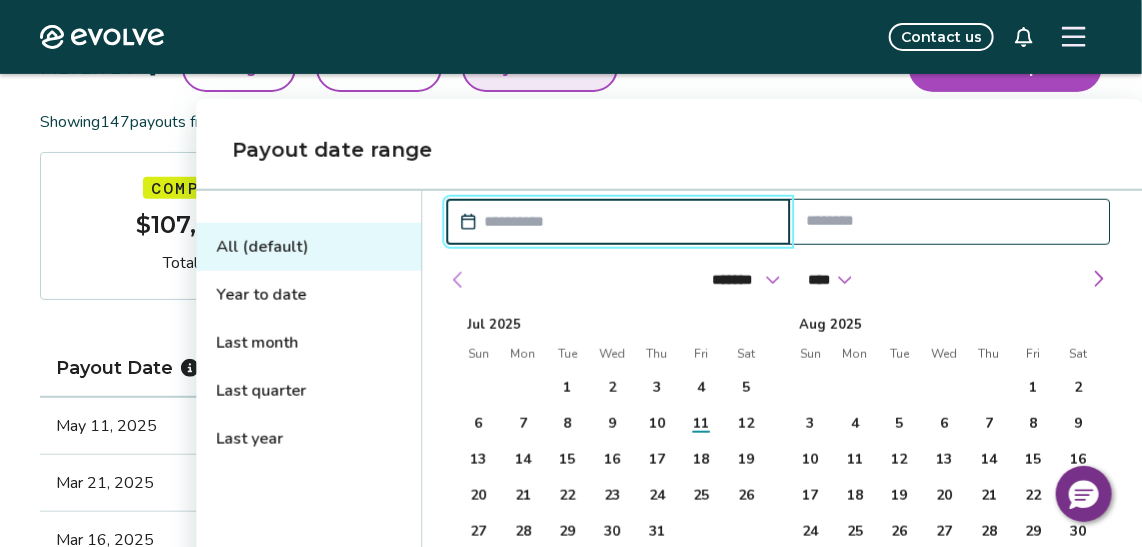 click at bounding box center [458, 280] 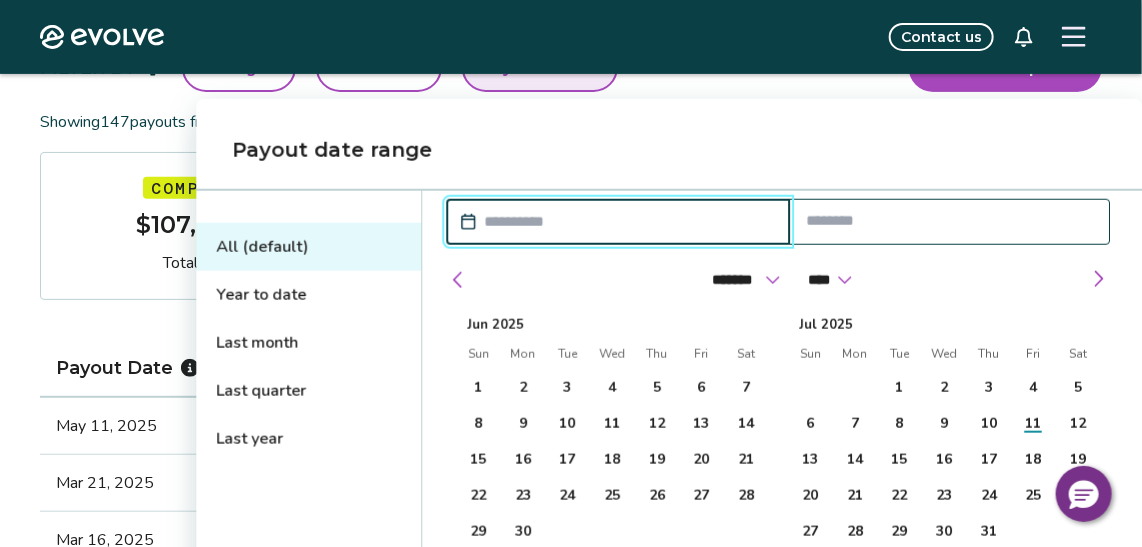 click on "Last quarter" at bounding box center (308, 391) 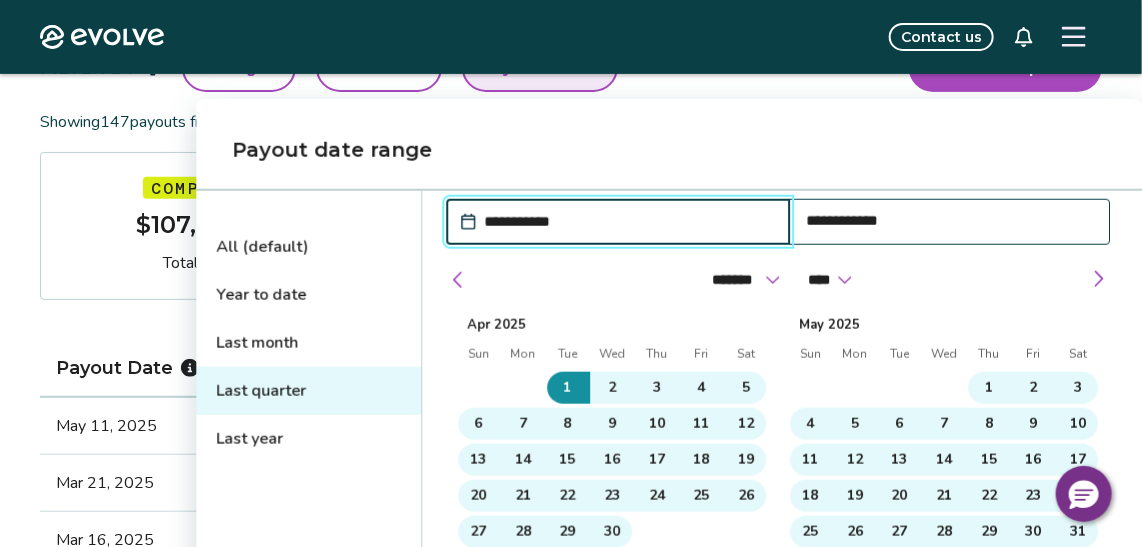 click on "Payout date range" at bounding box center (669, 150) 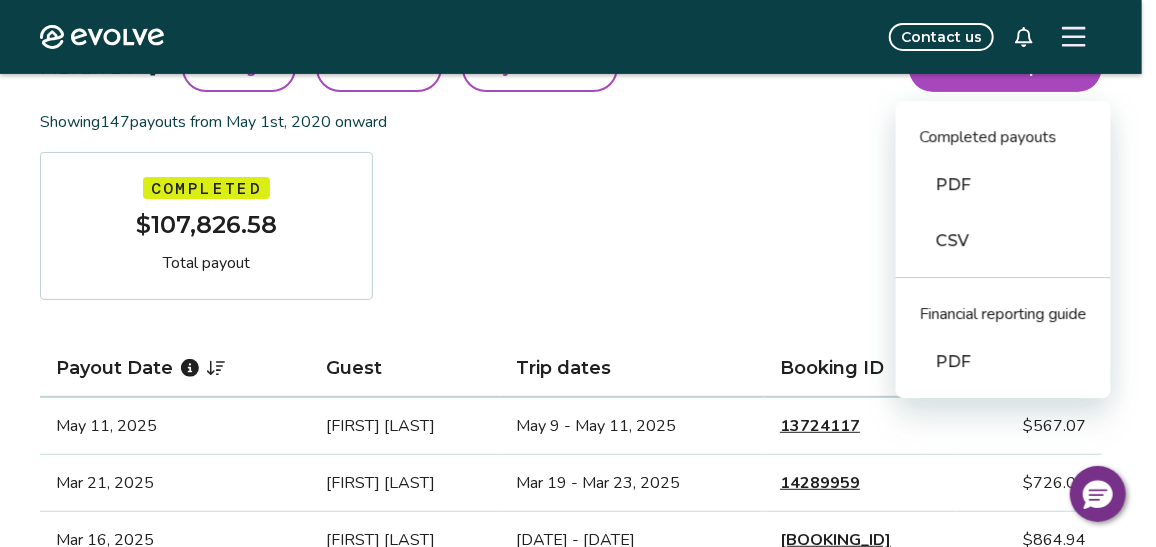 click on "PDF" at bounding box center (1003, 185) 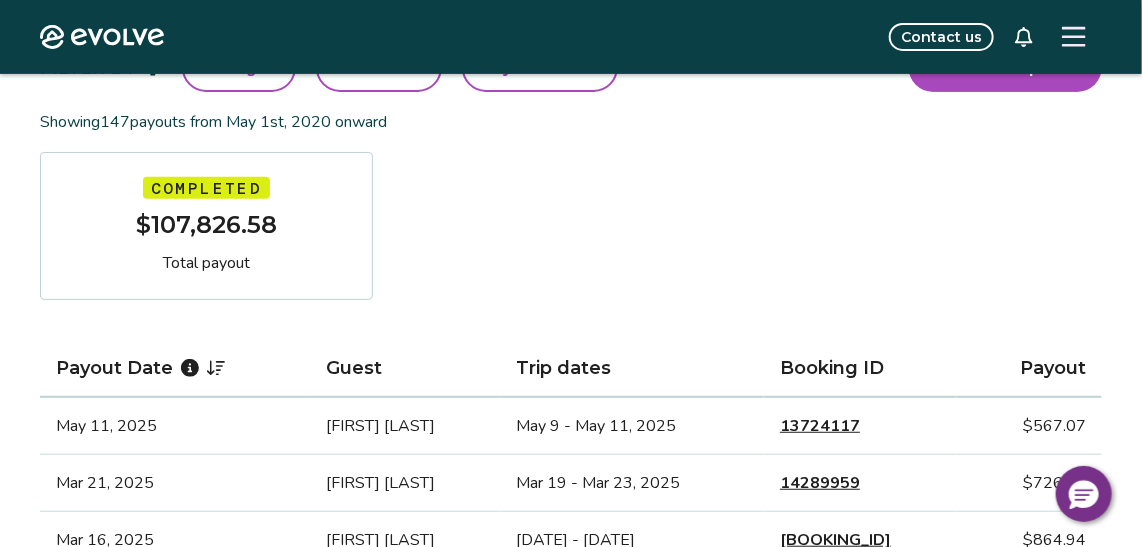 click on "Payout date" at bounding box center (540, 68) 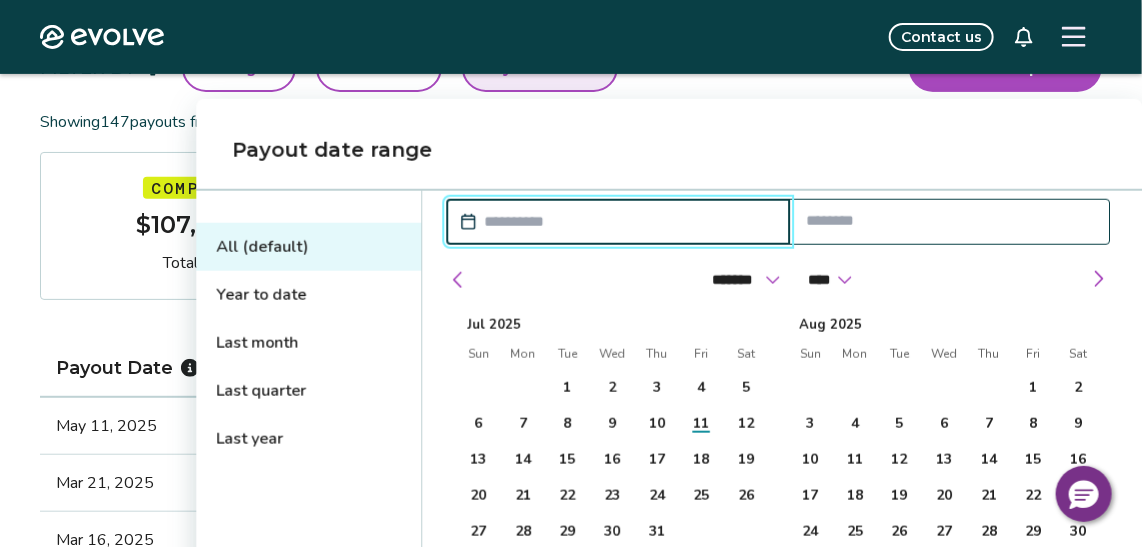click on "Last quarter" at bounding box center (308, 391) 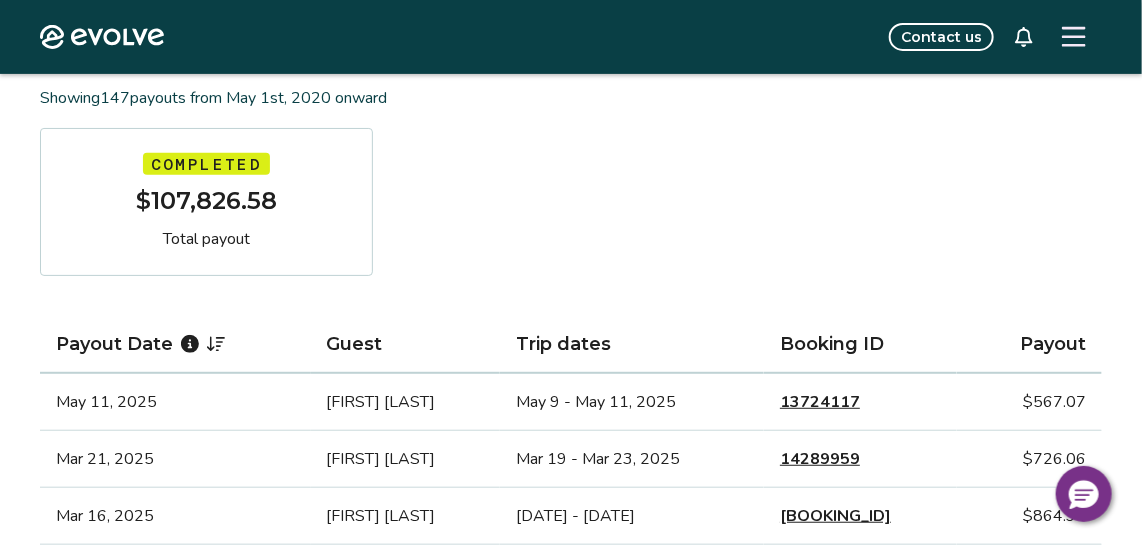 scroll, scrollTop: 223, scrollLeft: 0, axis: vertical 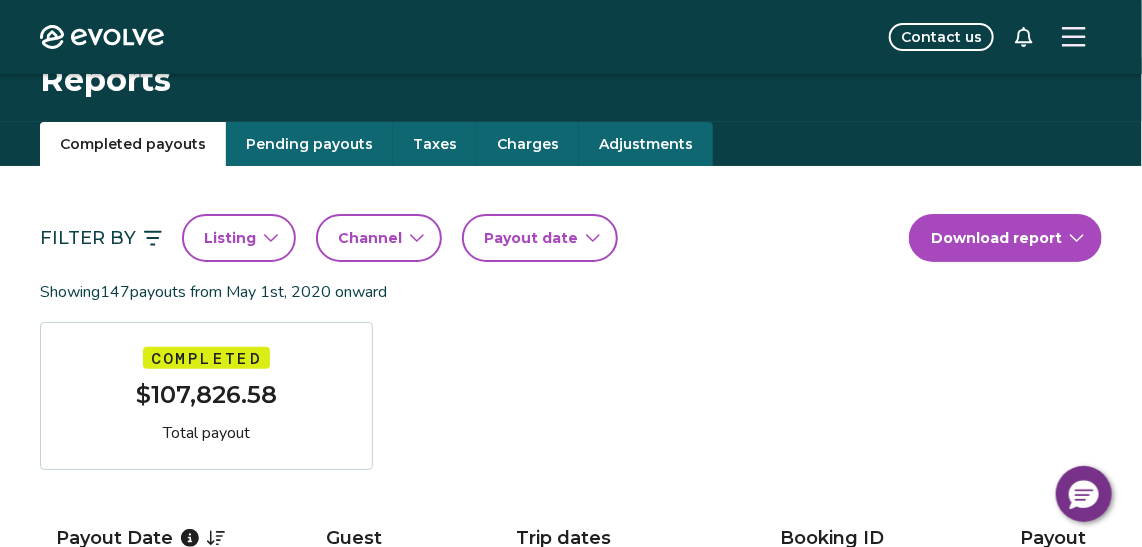 click on "Evolve Contact us Reports Completed payouts Pending payouts Taxes Charges Adjustments Filter By Listing Channel Payout date Download report Showing 147 payouts from [DATE] onward Completed $[AMOUNT] Total payout Payout Date Guest Trip dates Booking ID Payout [DATE] [FIRST] [LAST] [DATE] - [DATE] $[AMOUNT] [DATE] [FIRST] [LAST] [DATE] - [DATE] $[AMOUNT] [DATE] [FIRST] [LAST] [DATE] - [DATE] $[AMOUNT] [DATE] [FIRST] [LAST] [DATE] - [DATE] $[AMOUNT] [DATE] [FIRST] [LAST] [DATE] - [DATE] $[AMOUNT] [DATE] [FIRST] [LAST] [DATE] - [DATE] $[AMOUNT] [DATE] [FIRST] [LAST] [DATE] - [DATE] $[AMOUNT] [DATE] [FIRST] [LAST] [DATE] - [DATE] $[AMOUNT] [DATE] [FIRST] [LAST] [DATE] - [DATE] $[AMOUNT] [DATE] [FIRST] [LAST] [DATE] - [DATE] $[AMOUNT] [DATE] [FIRST] [LAST] [DATE] - [DATE] $[AMOUNT] [DATE] [FIRST] [LAST] [DATE] - [DATE] $[AMOUNT]" at bounding box center (571, 1447) 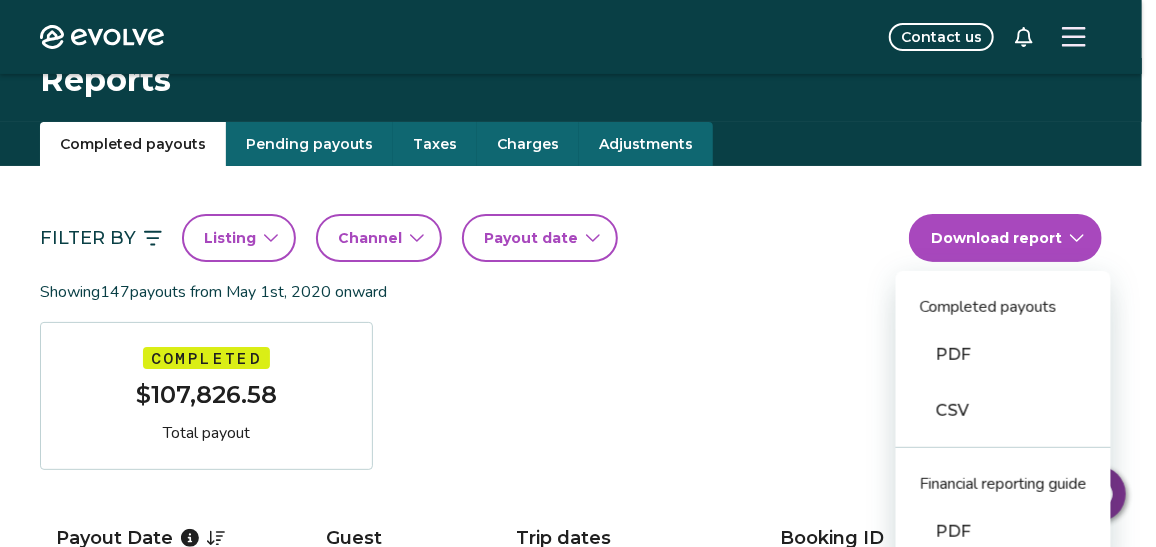 click on "PDF" at bounding box center (1003, 355) 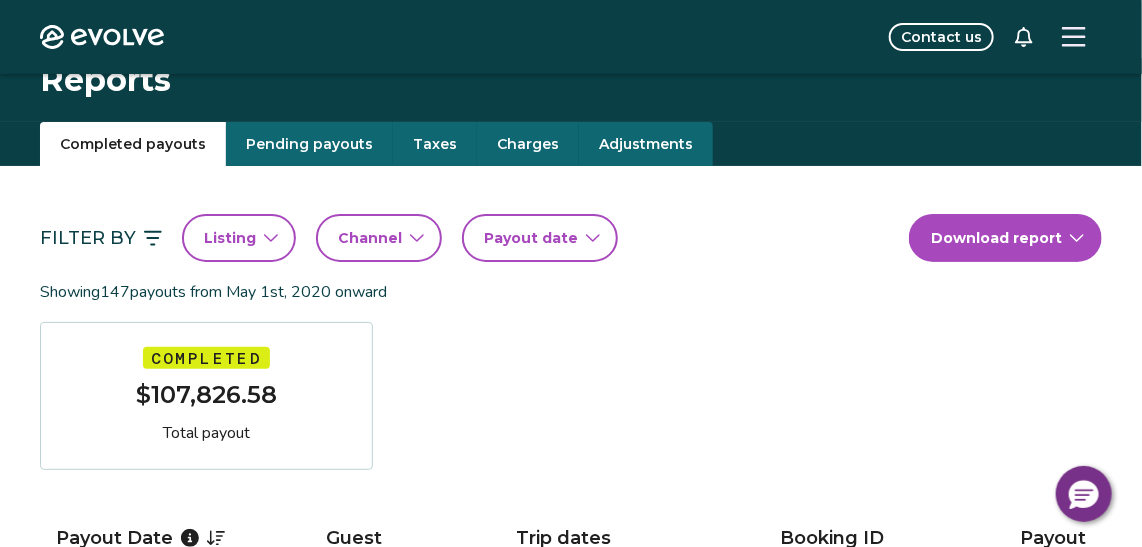 click on "Filter By  Listing Channel Payout date Download   report" at bounding box center (571, 238) 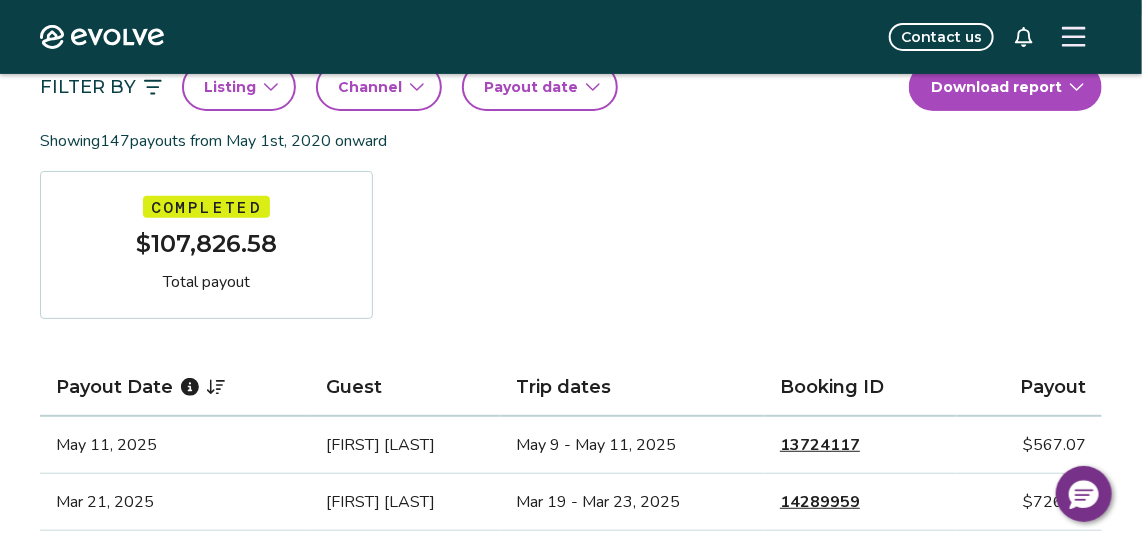 scroll, scrollTop: 170, scrollLeft: 0, axis: vertical 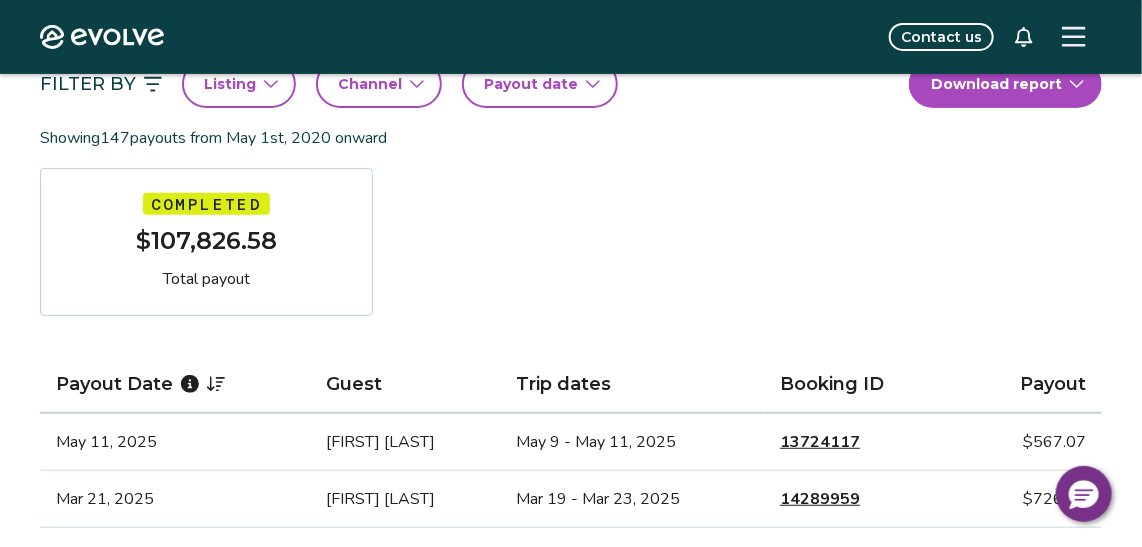 click 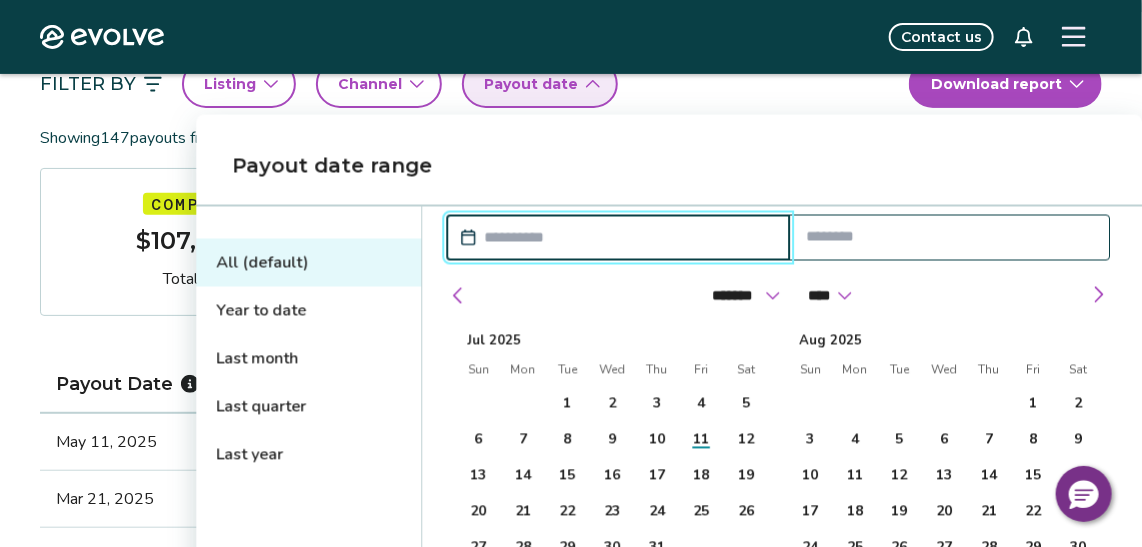 click on "Last quarter" at bounding box center [308, 407] 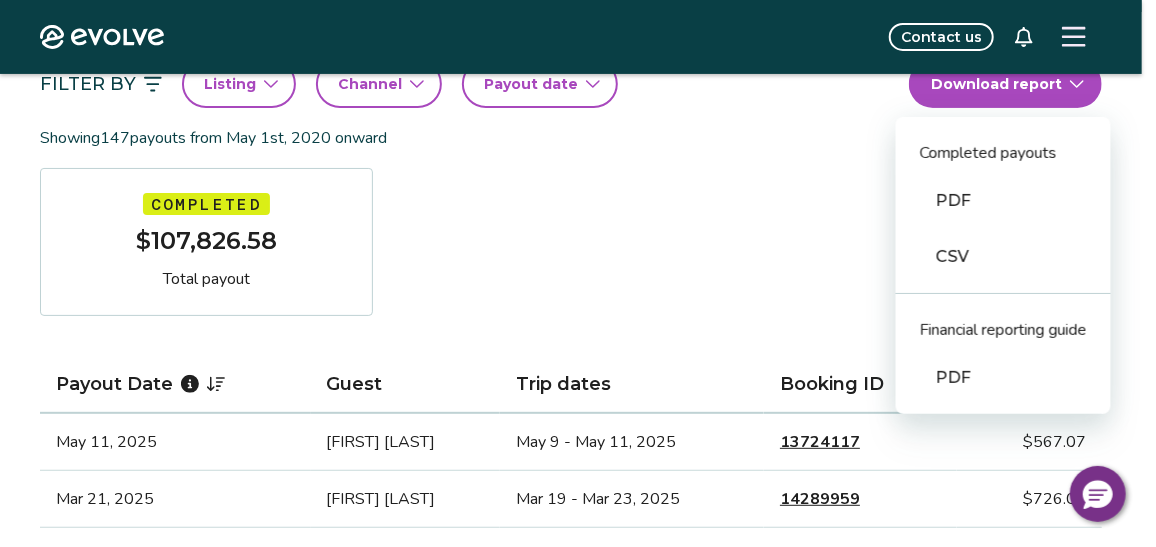 click on "Evolve Contact us Reports Completed payouts Pending payouts Taxes Charges Adjustments Filter By Listing Channel Payout date Download report Completed payouts PDF CSV Financial reporting guide PDF Showing 147 payouts from [DATE] onward Completed $[AMOUNT] Total payout Payout Date Guest Trip dates Booking ID Payout [DATE] [FIRST] [LAST] [DATE] - [DATE] $[AMOUNT] [DATE] [FIRST] [LAST] [DATE] - [DATE] $[AMOUNT] [DATE] [FIRST] [LAST] [DATE] - [DATE] $[AMOUNT] [DATE] [FIRST] [LAST] [DATE] - [DATE] $[AMOUNT] [DATE] [FIRST] [LAST] [DATE] - [DATE] $[AMOUNT] [DATE] [FIRST] [LAST] [DATE] - [DATE] $[AMOUNT] [DATE] [FIRST] [LAST] [DATE] - [DATE] $[AMOUNT] [DATE] [FIRST] [LAST] [DATE] - [DATE] $[AMOUNT] [DATE] [FIRST] [LAST] [DATE] - [DATE] $[AMOUNT] [DATE] [FIRST] [LAST] [DATE] - [DATE] $[AMOUNT] [DATE] [FIRST] [LAST] [DATE] - [DATE] $[AMOUNT] [DATE] [FIRST] [LAST] [DATE] - [DATE] $[AMOUNT] [DATE] [FIRST] [LAST] [DATE] - [DATE] $[AMOUNT]" at bounding box center [578, 1293] 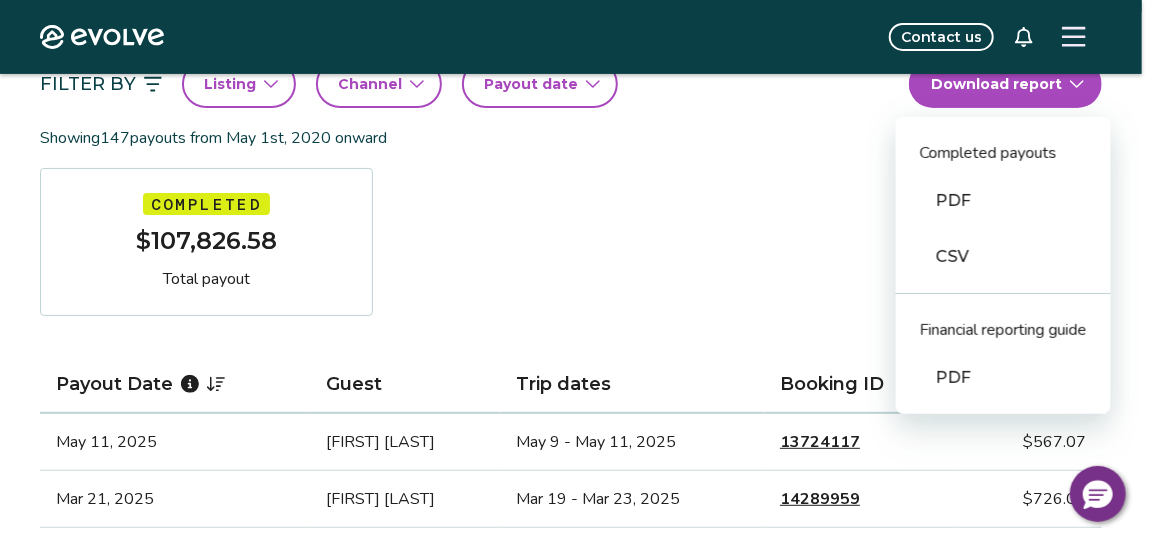 click on "PDF" at bounding box center [1003, 201] 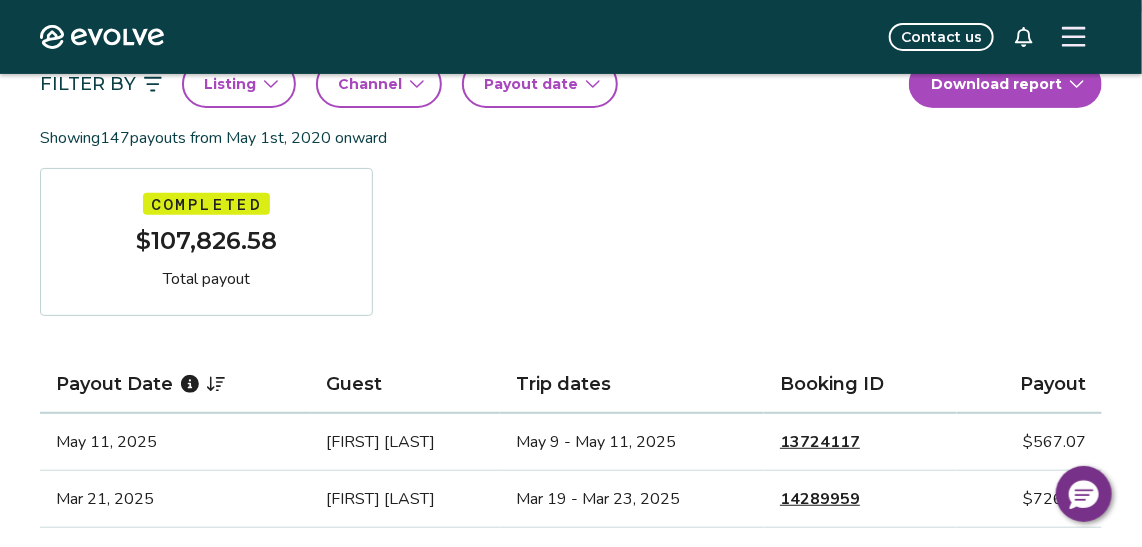 click 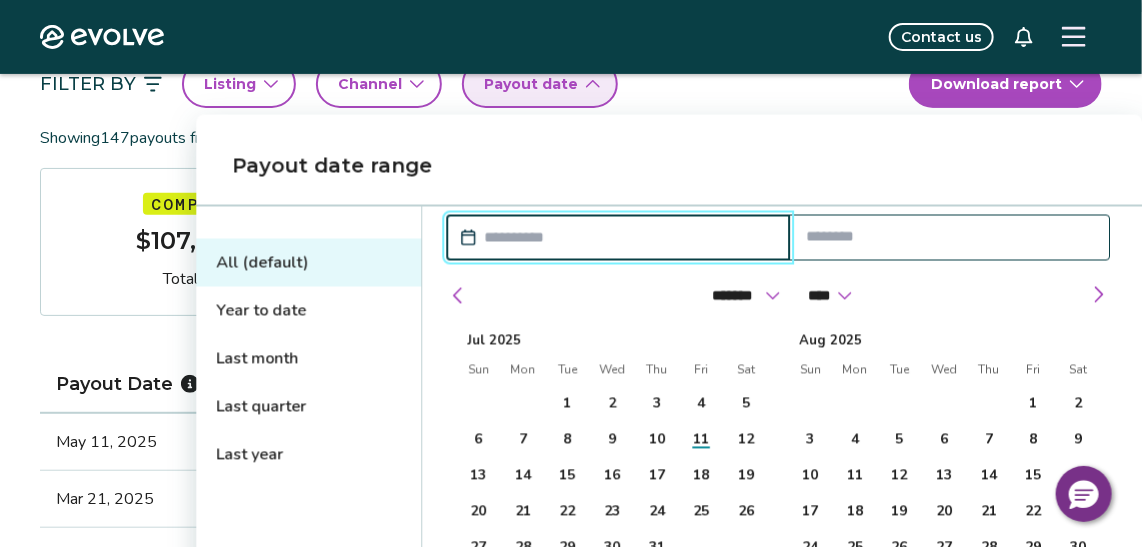 click on "Last quarter" at bounding box center [308, 407] 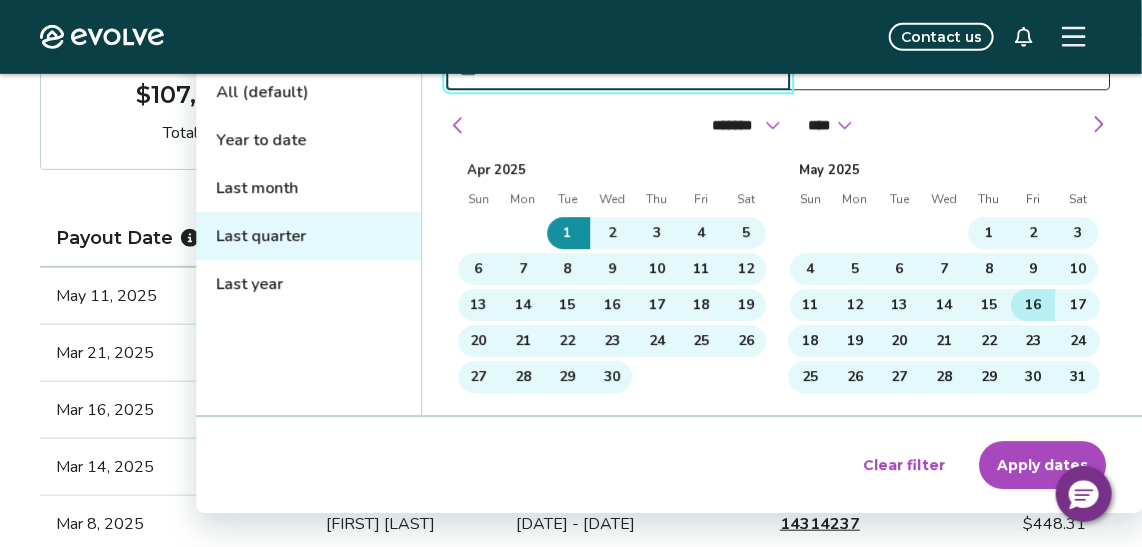 scroll, scrollTop: 352, scrollLeft: 0, axis: vertical 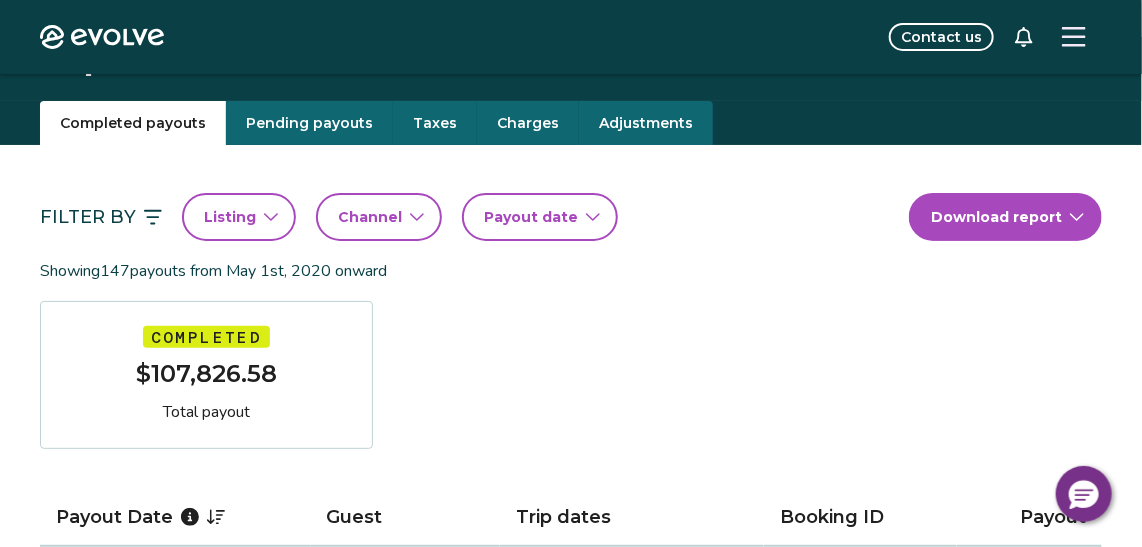 click 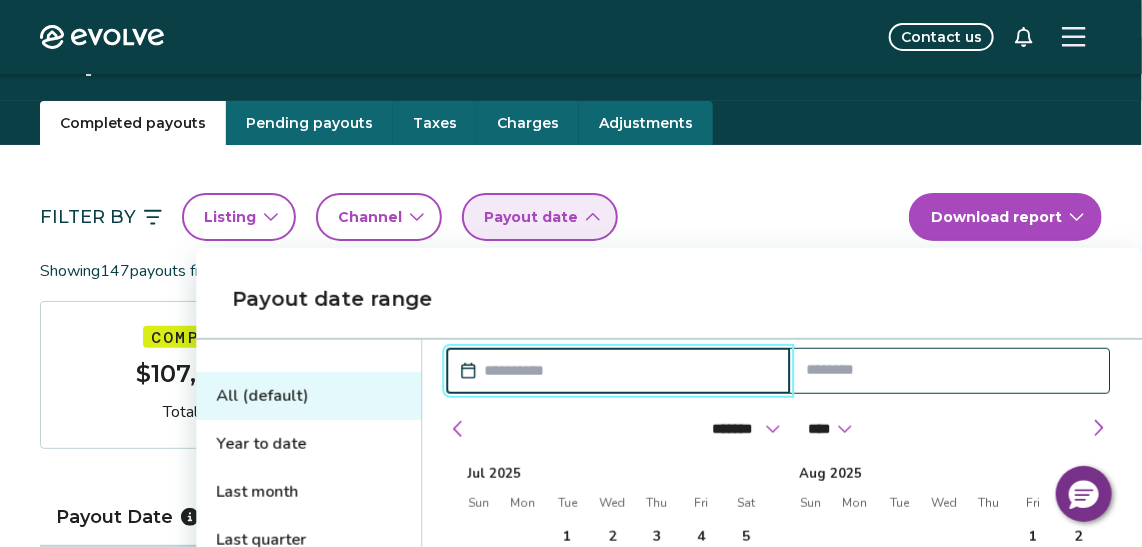 click on "Last quarter" at bounding box center (308, 540) 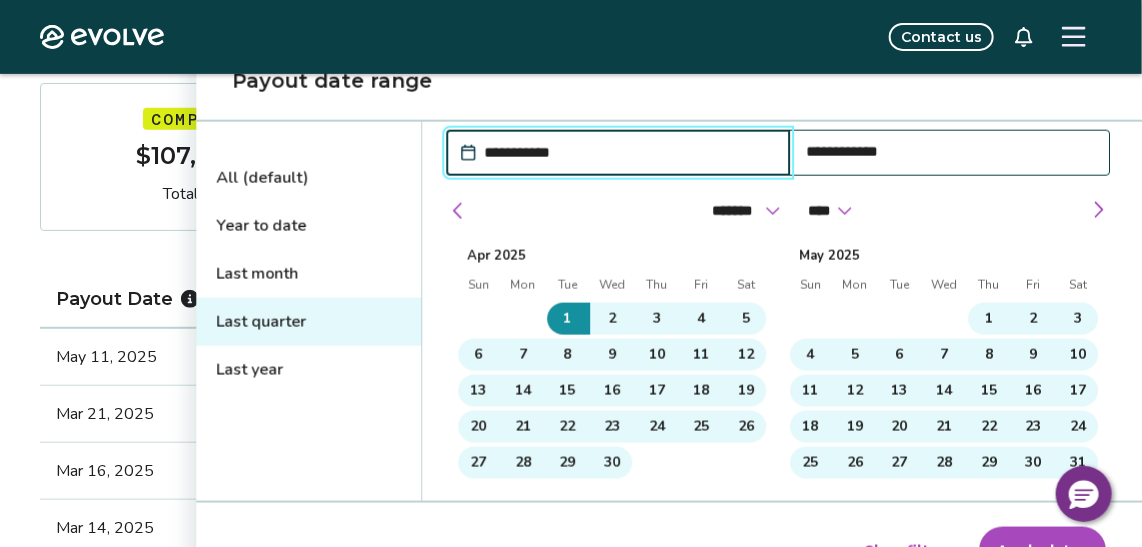 scroll, scrollTop: 292, scrollLeft: 0, axis: vertical 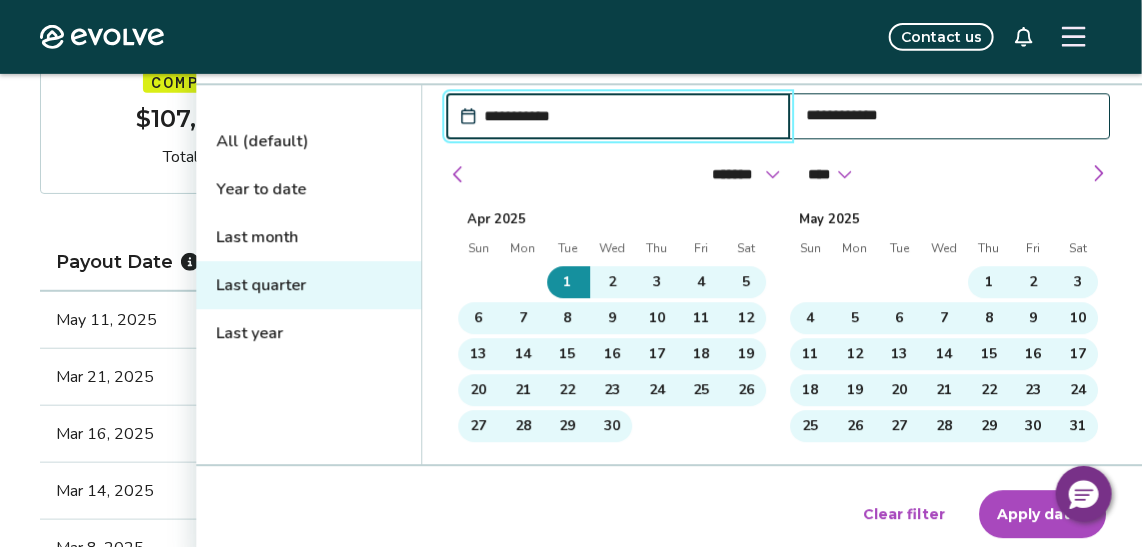 click on "Apply dates" at bounding box center (1042, 514) 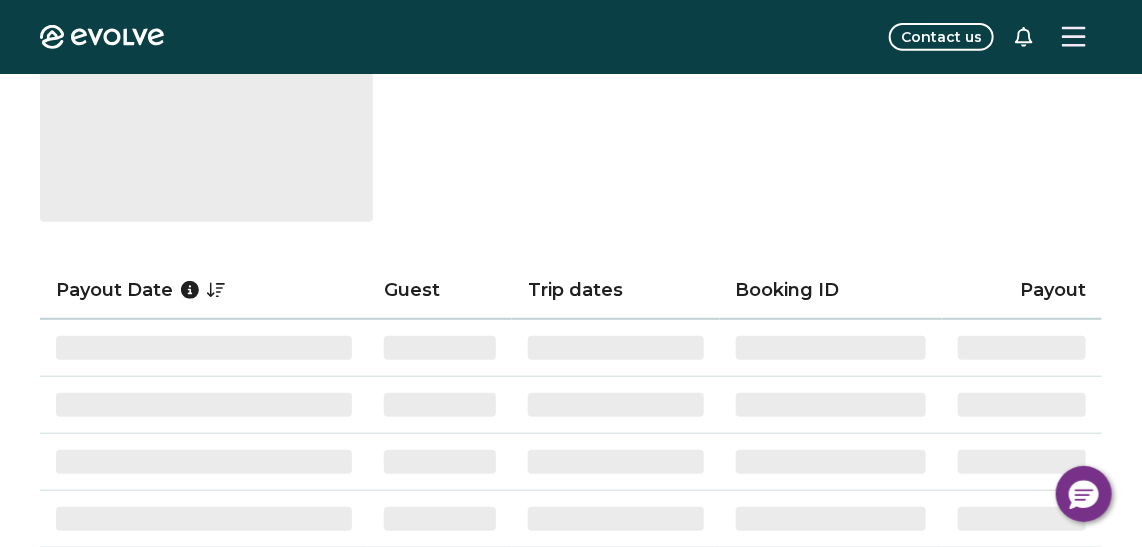scroll, scrollTop: 0, scrollLeft: 0, axis: both 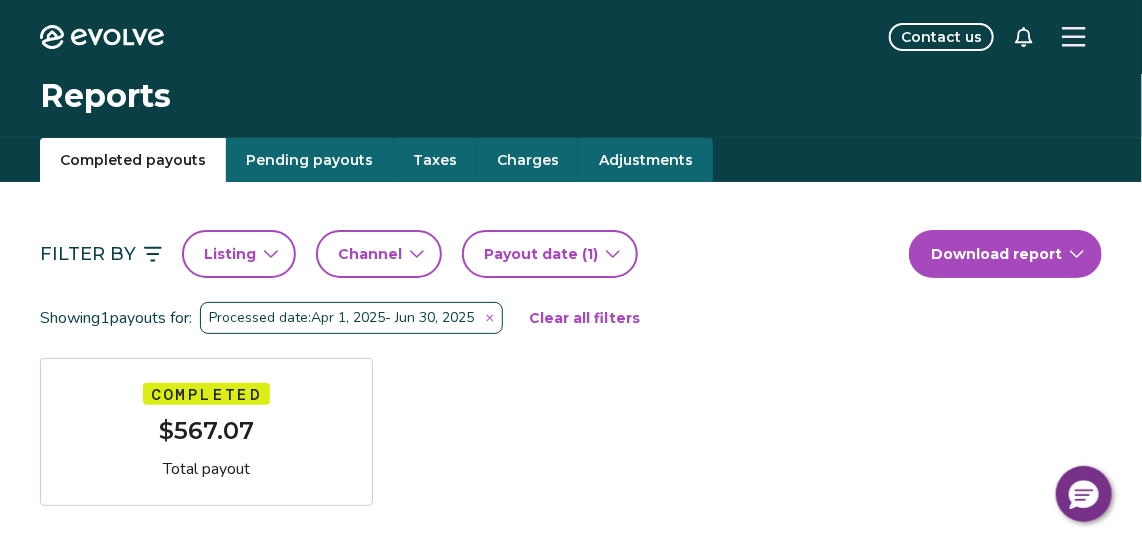 click on "Evolve Contact us Reports Completed payouts Pending payouts Taxes Charges Adjustments Filter By Listing Channel Payout date (1) Download report Showing 1 payout for: Processed date: [DATE] - [DATE] Clear all filters Completed $[AMOUNT] Total payout Payout Date Guest Trip dates Booking ID Payout [DATE] [FIRST] [LAST] [DATE] - [DATE] $[AMOUNT] Completed Payout FAQs How is my payout amount calculated? How is Evolve’s management fee calculated? When will I receive my payout? How are payouts processed for monthly stays? Completed Payout resources Have more payout questions? These Help Center articles are a great place to start. How Are Guest Payments Processed at Evolve? Do Guest Refunds Affect My Payouts? How Do I View My Payout History? The Financial Reporting Guide has helpful definitions and lists timelines for your payouts. Download Financial Guide PDF © 2013-Present Evolve Vacation Rental Network Privacy Policy | Terms of Service" at bounding box center (571, 896) 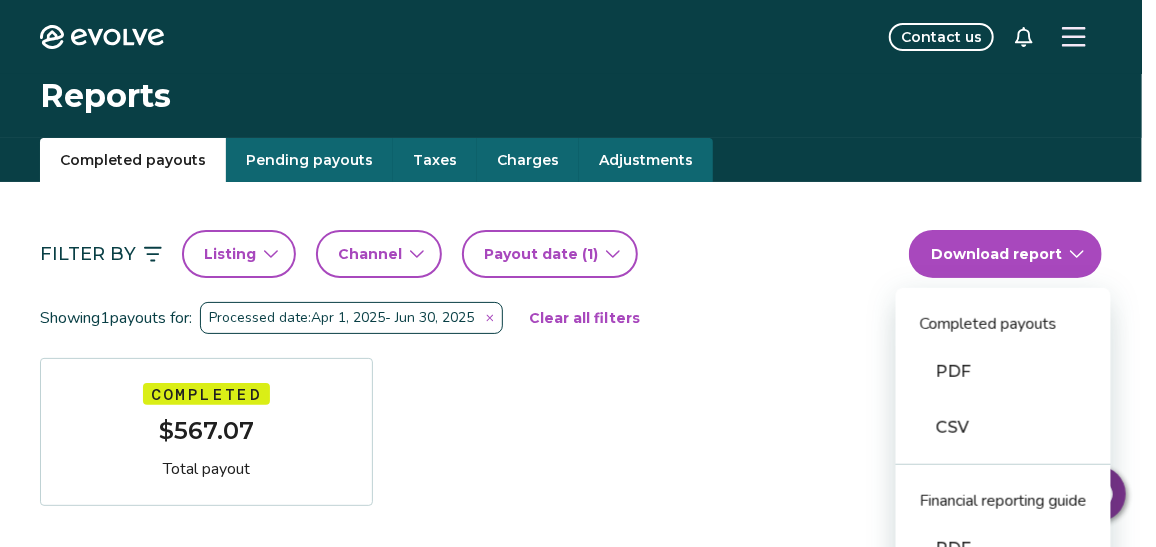 click on "PDF" at bounding box center [1003, 372] 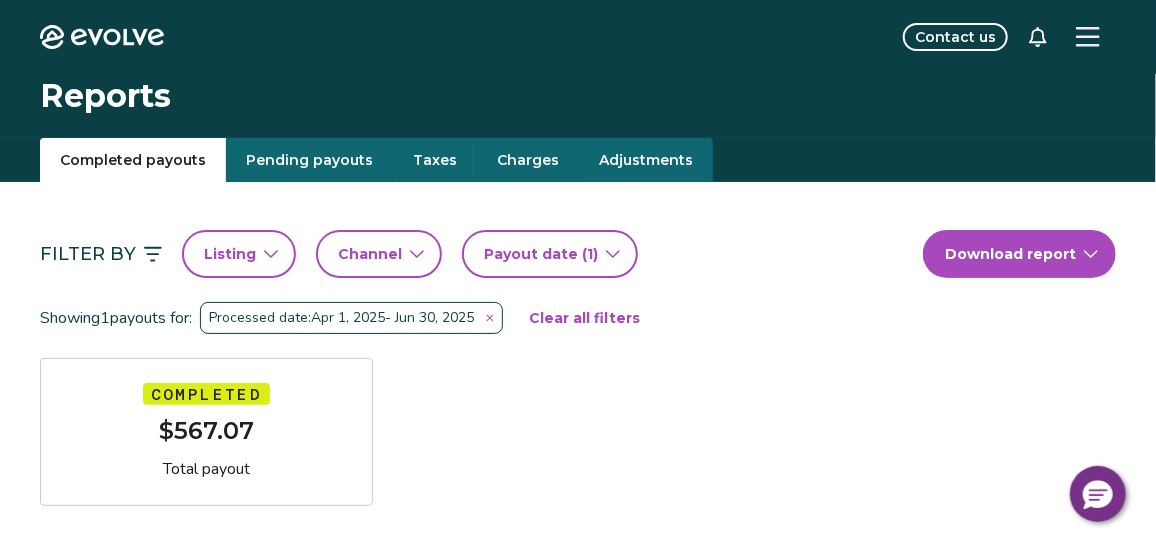click on "Evolve Contact us Reports Completed payouts Pending payouts Taxes Charges Adjustments Filter By Listing Channel Payout date (1) Download report Showing 1 payout for: Processed date: [DATE] - [DATE] Clear all filters Completed $[AMOUNT] Total payout Payout Date Guest Trip dates Booking ID Payout [DATE] [FIRST] [LAST] [DATE] - [DATE] $[AMOUNT] Completed Payout FAQs How is my payout amount calculated? How is Evolve’s management fee calculated? When will I receive my payout? How are payouts processed for monthly stays? Completed Payout resources Have more payout questions? These Help Center articles are a great place to start. How Are Guest Payments Processed at Evolve? Do Guest Refunds Affect My Payouts? How Do I View My Payout History? The Financial Reporting Guide has helpful definitions and lists timelines for your payouts. Download Financial Guide PDF © 2013-Present Evolve Vacation Rental Network Privacy Policy | Terms of Service" at bounding box center (578, 896) 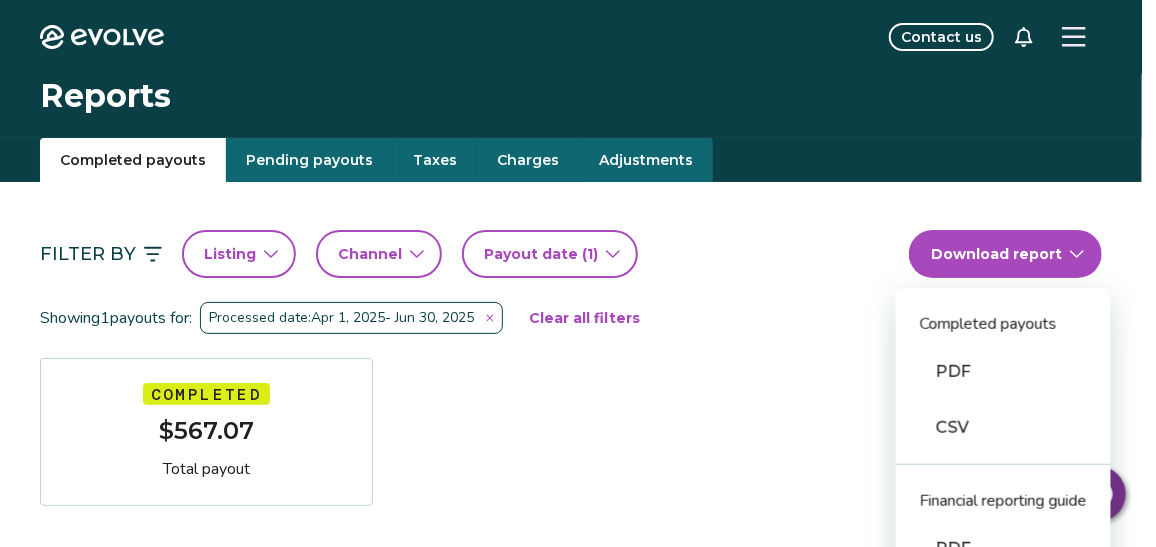 click on "PDF" at bounding box center (1003, 372) 